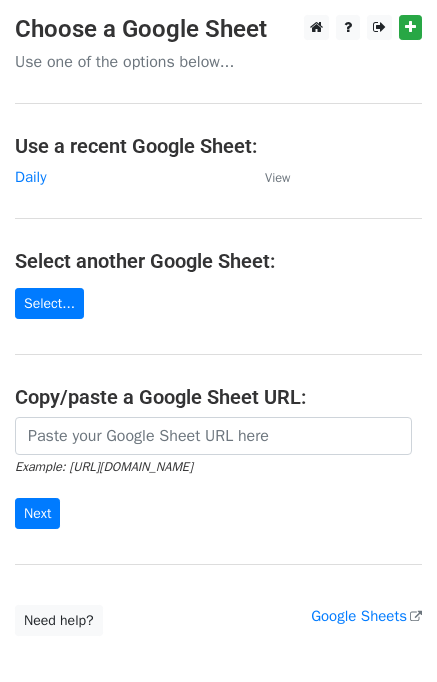 scroll, scrollTop: 0, scrollLeft: 0, axis: both 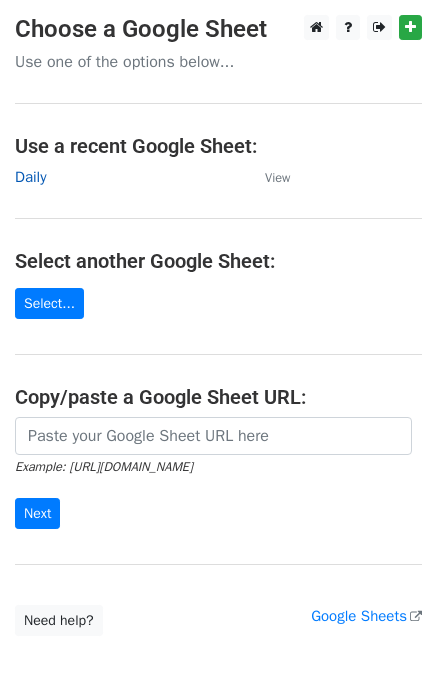click on "Daily" at bounding box center (30, 177) 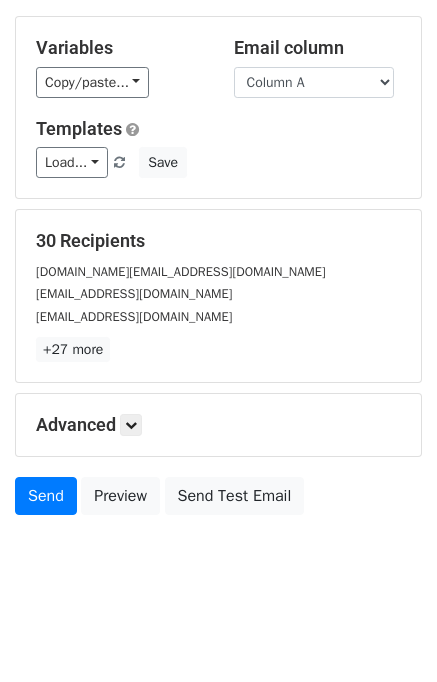 scroll, scrollTop: 92, scrollLeft: 0, axis: vertical 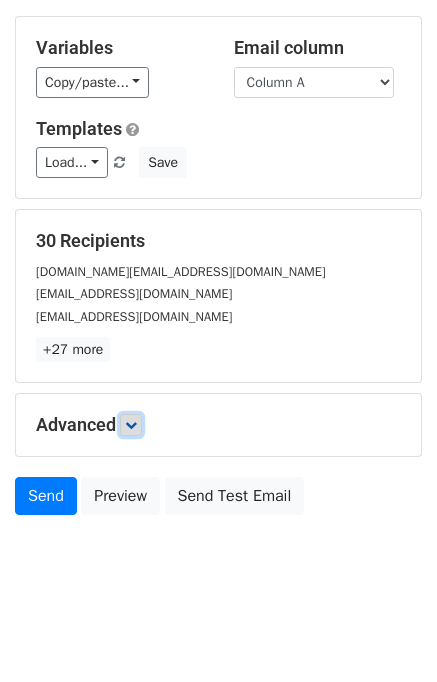 click at bounding box center [131, 425] 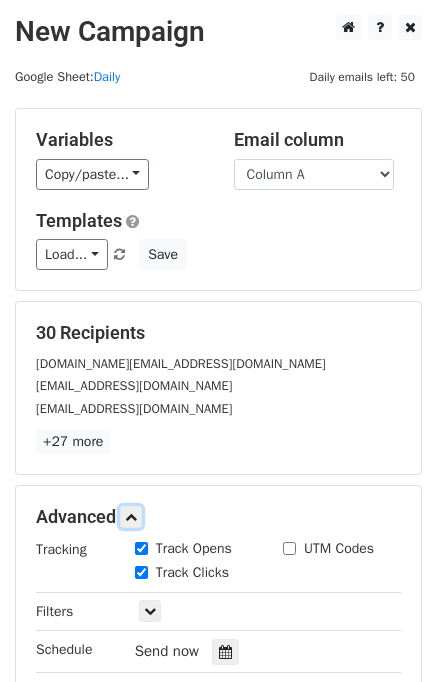 scroll, scrollTop: 200, scrollLeft: 0, axis: vertical 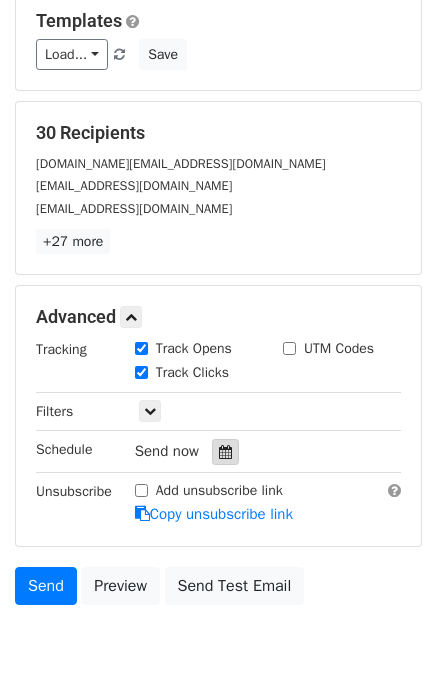 click at bounding box center (225, 452) 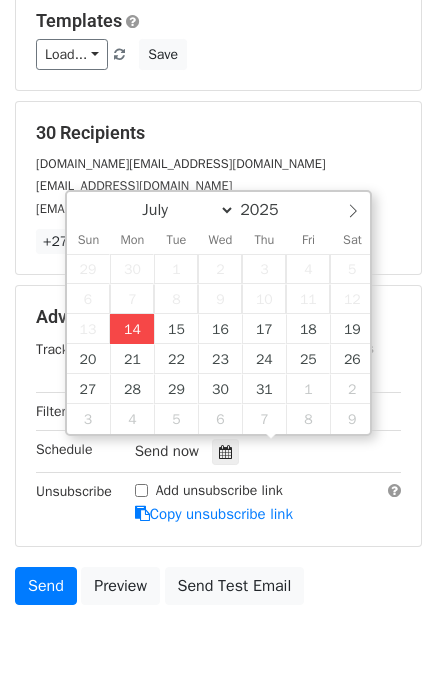 type on "2025-07-14 14:40" 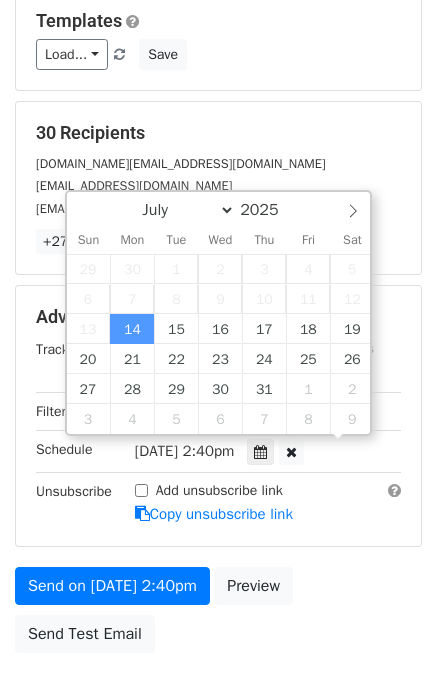 scroll, scrollTop: 0, scrollLeft: 0, axis: both 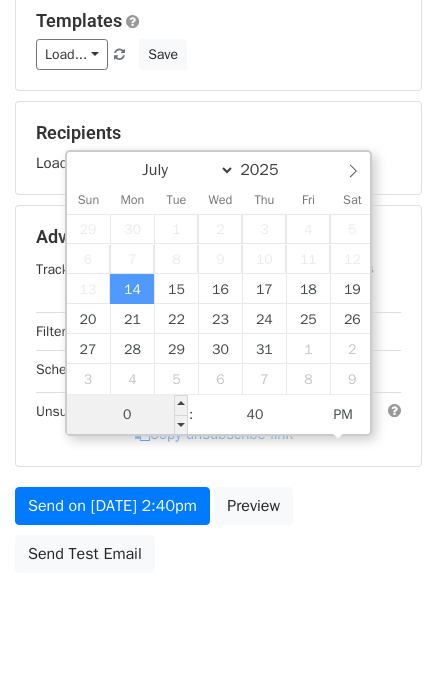 type on "02" 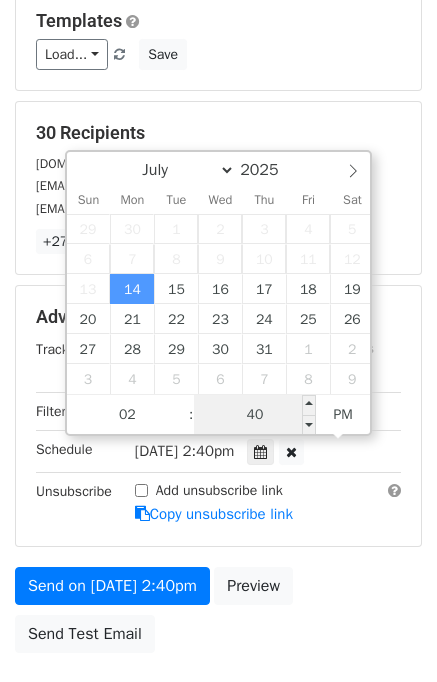 click on "40" at bounding box center (255, 415) 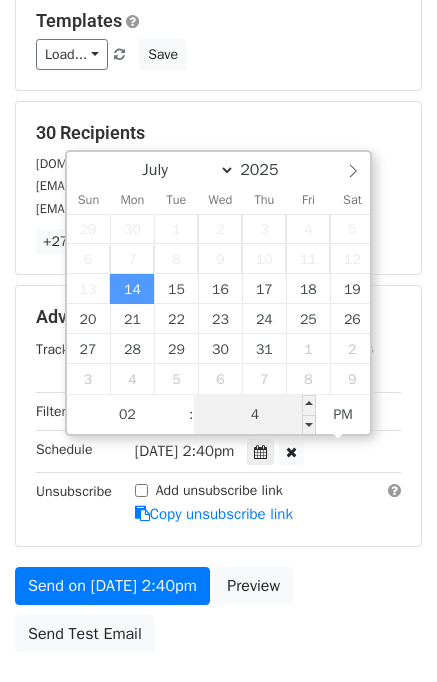 type on "45" 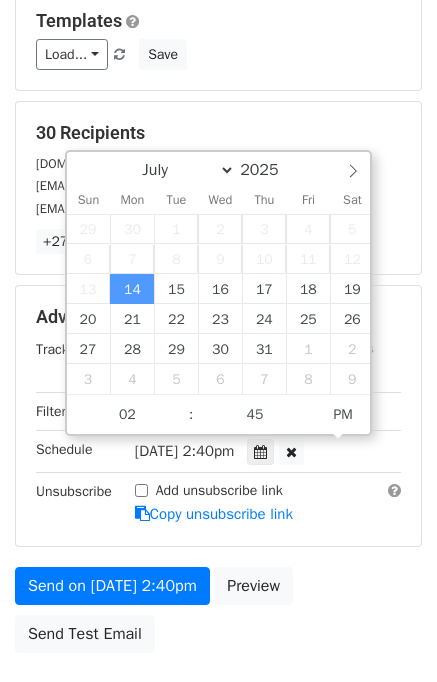 type on "2025-07-14 14:45" 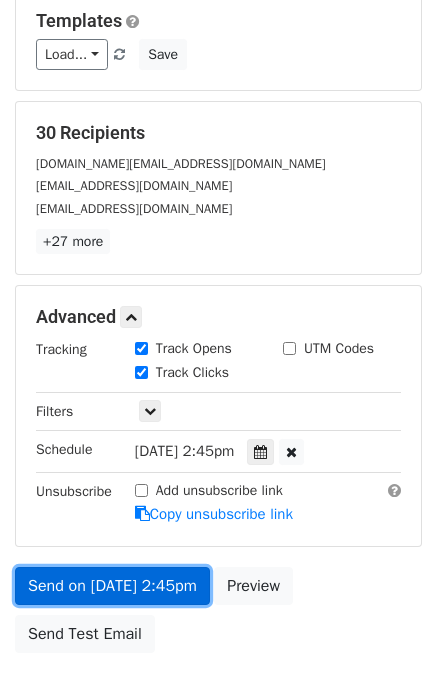 click on "Send on Jul 14 at 2:45pm" at bounding box center (112, 586) 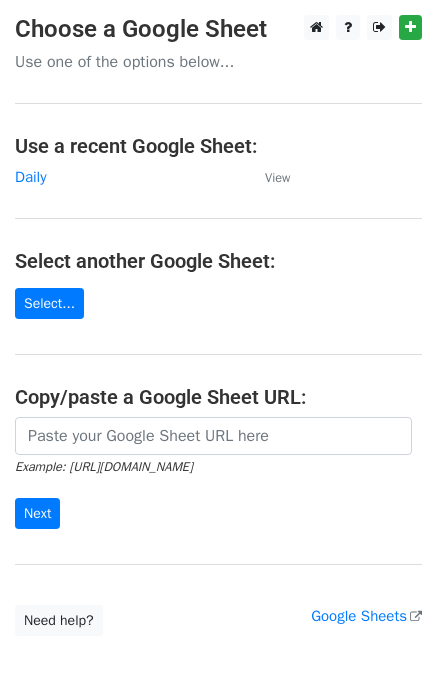 scroll, scrollTop: 0, scrollLeft: 0, axis: both 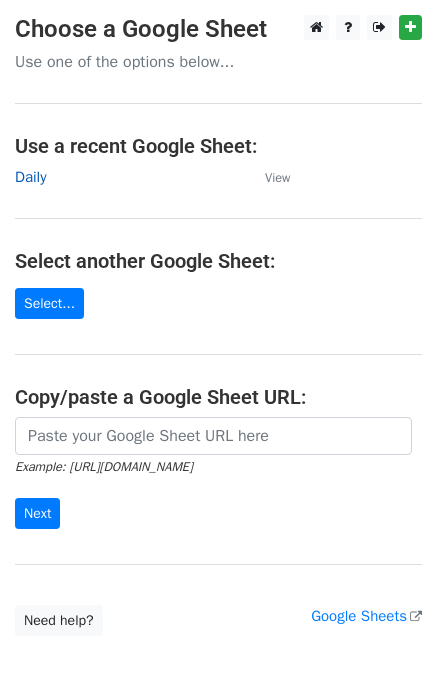 click on "Daily" at bounding box center [30, 177] 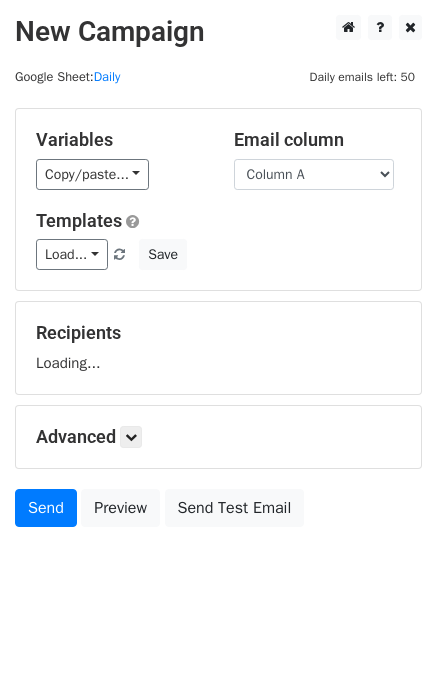 scroll, scrollTop: 0, scrollLeft: 0, axis: both 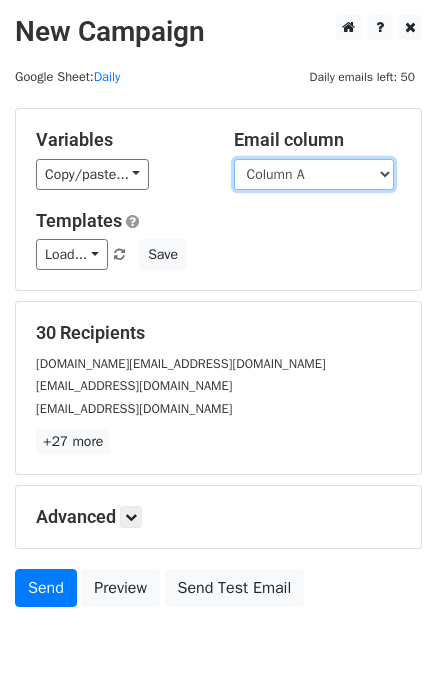 click on "Column A
Column B
Column C
Column D
Column E
Column F" at bounding box center [314, 174] 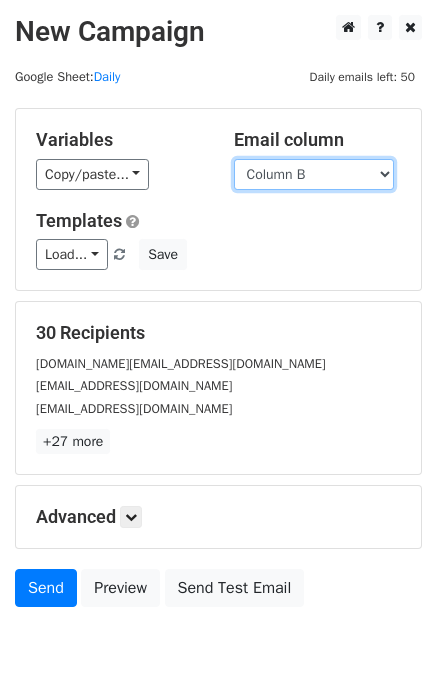 click on "Column A
Column B
Column C
Column D
Column E
Column F" at bounding box center [314, 174] 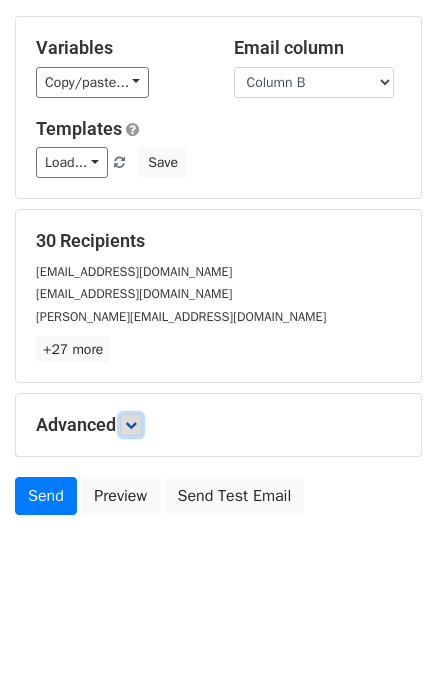 click at bounding box center [131, 425] 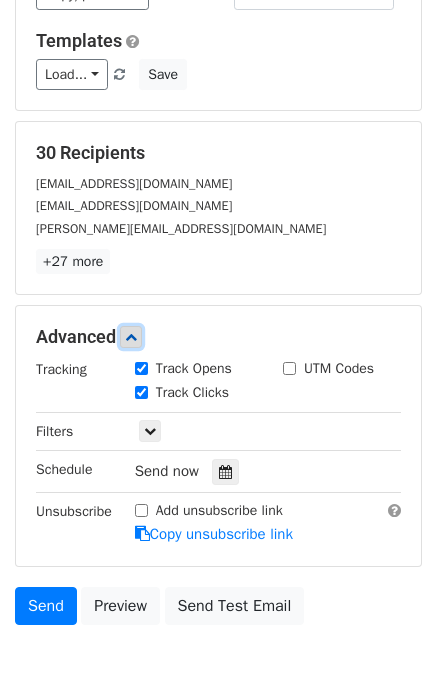 scroll, scrollTop: 254, scrollLeft: 0, axis: vertical 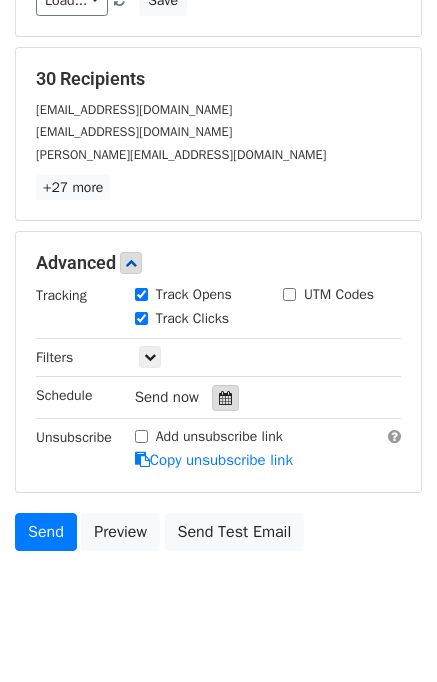 click at bounding box center (225, 398) 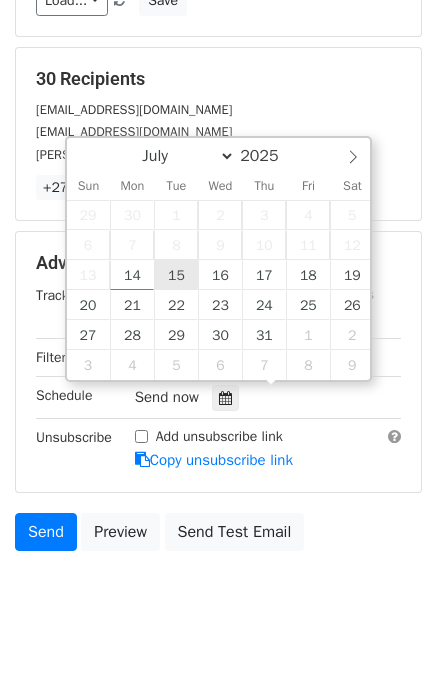type on "2025-07-15 12:00" 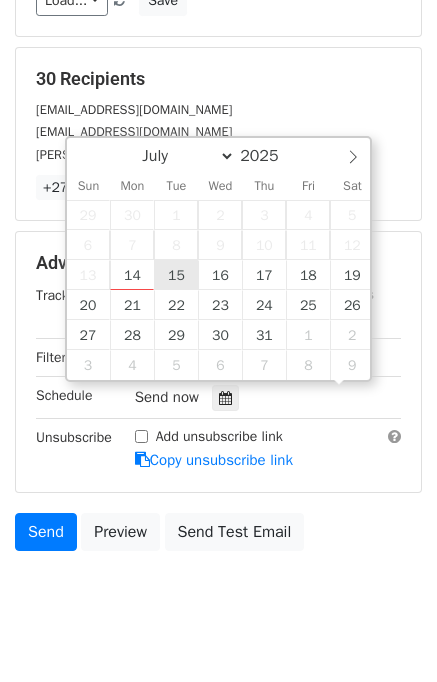 scroll, scrollTop: 0, scrollLeft: 0, axis: both 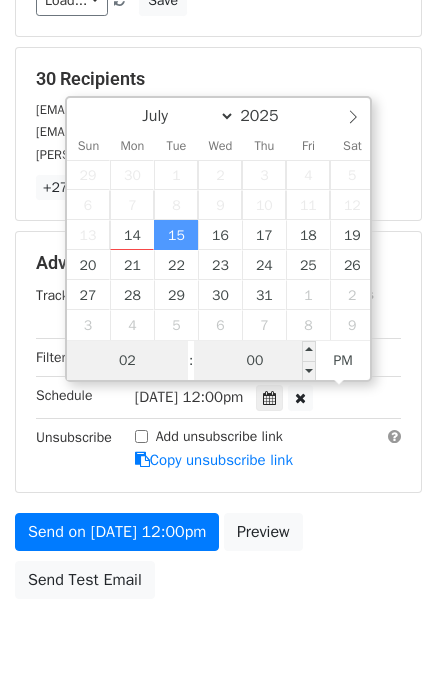type on "02" 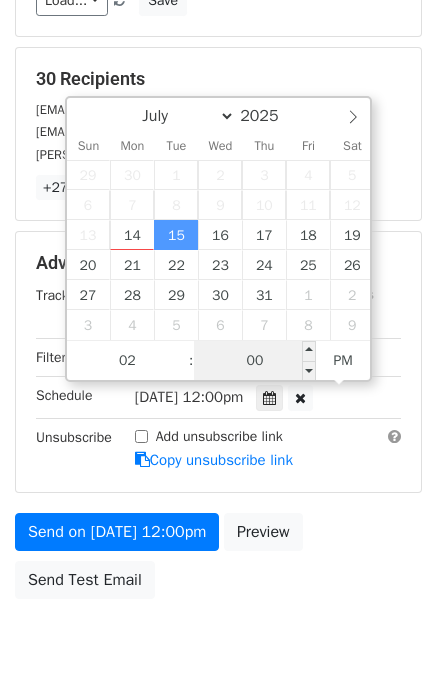 type on "2025-07-15 14:00" 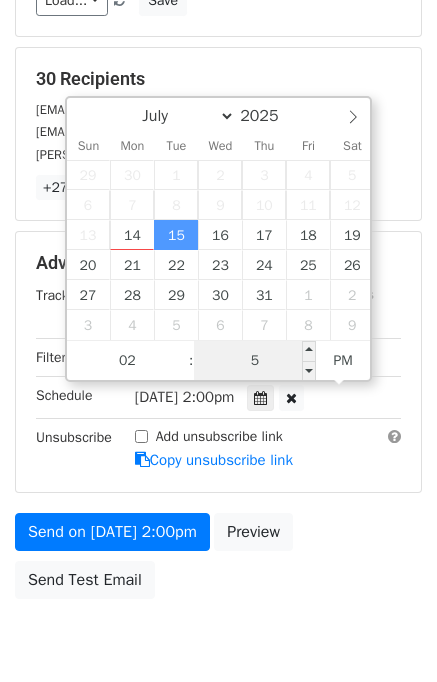 type on "58" 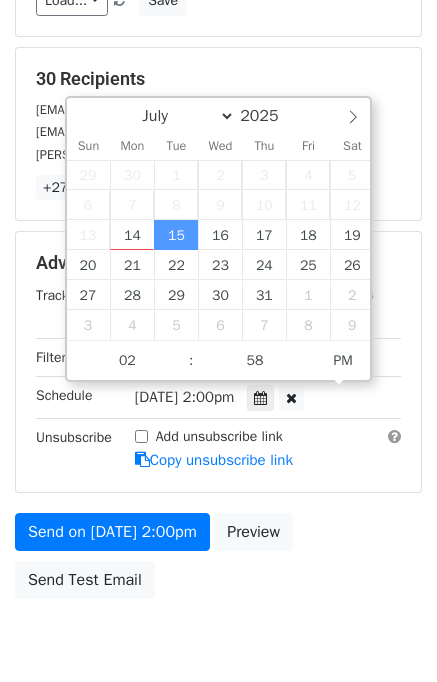 type on "2025-07-15 14:58" 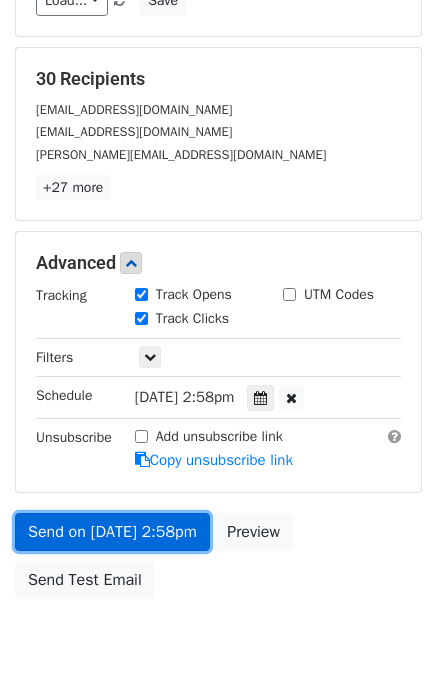 click on "Send on Jul 15 at 2:58pm" at bounding box center [112, 532] 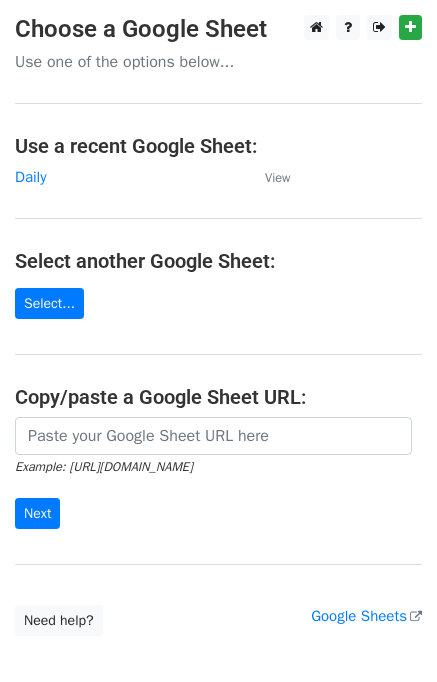 scroll, scrollTop: 0, scrollLeft: 0, axis: both 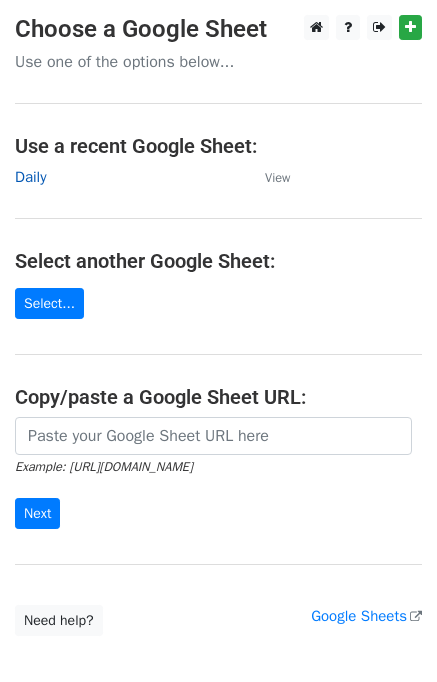 click on "Daily" at bounding box center [30, 177] 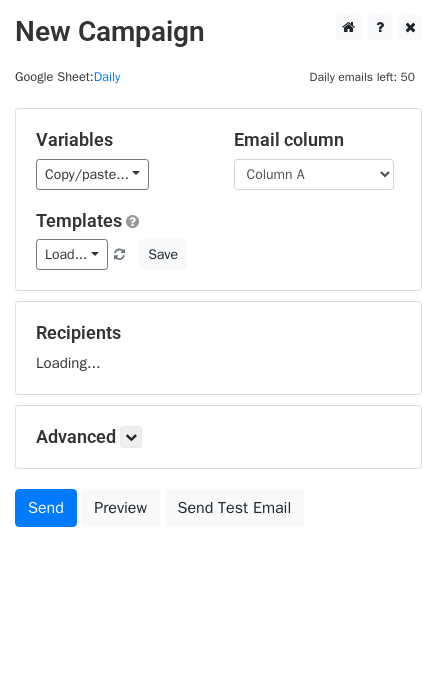 scroll, scrollTop: 0, scrollLeft: 0, axis: both 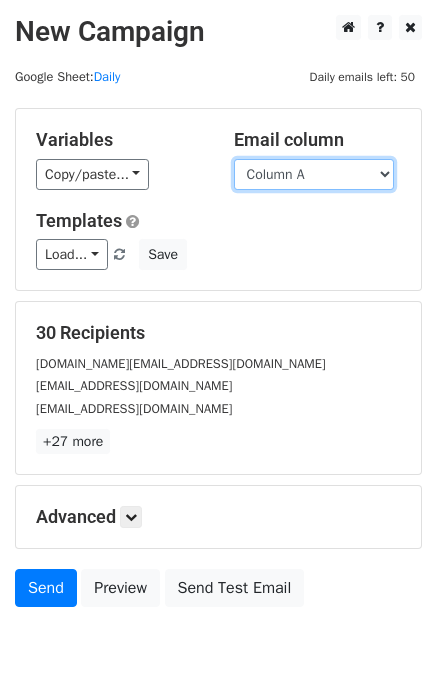 click on "Column A
Column B
Column C
Column D
Column E
Column F" at bounding box center [314, 174] 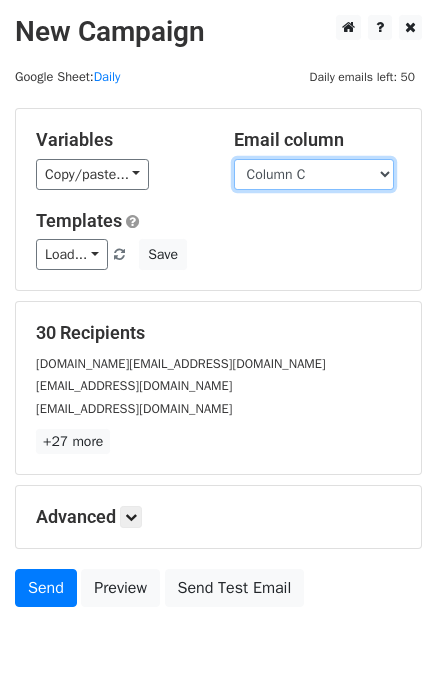 click on "Column A
Column B
Column C
Column D
Column E
Column F" at bounding box center (314, 174) 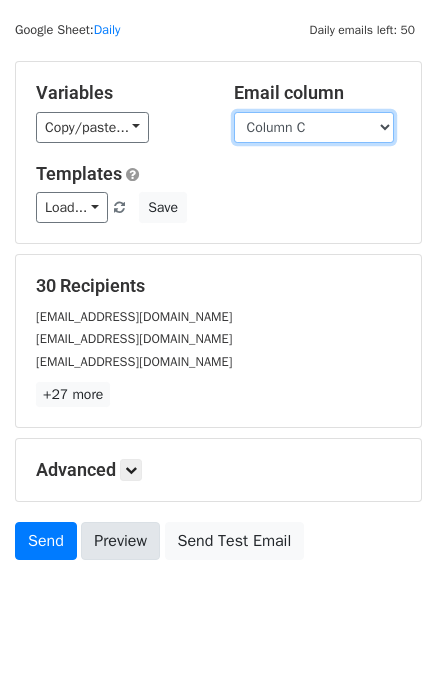 scroll, scrollTop: 92, scrollLeft: 0, axis: vertical 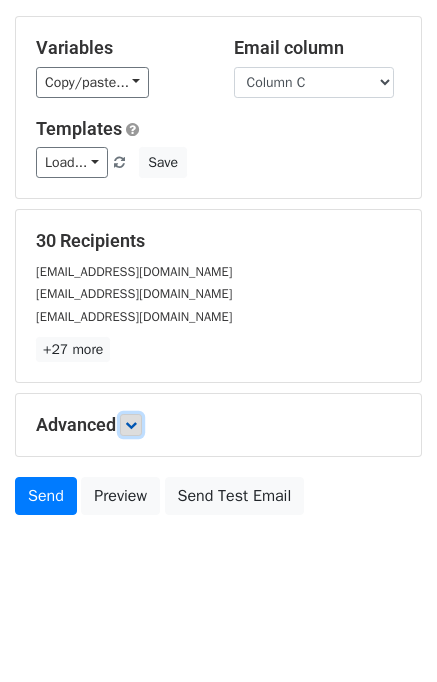 click at bounding box center [131, 425] 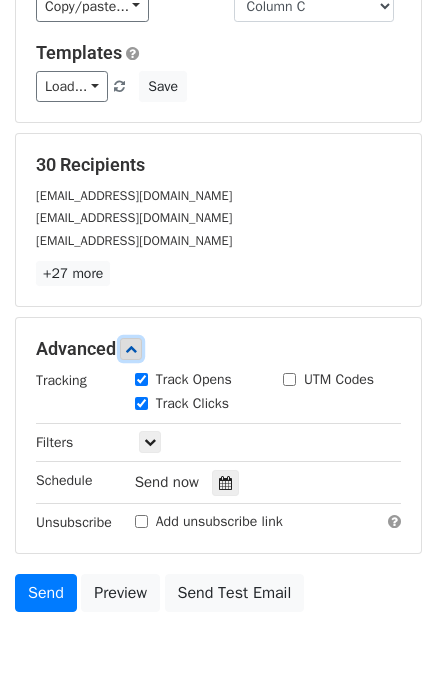 scroll, scrollTop: 256, scrollLeft: 0, axis: vertical 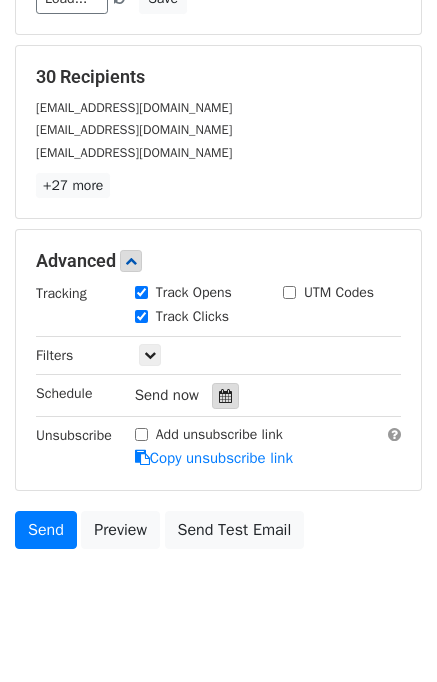 click at bounding box center (225, 396) 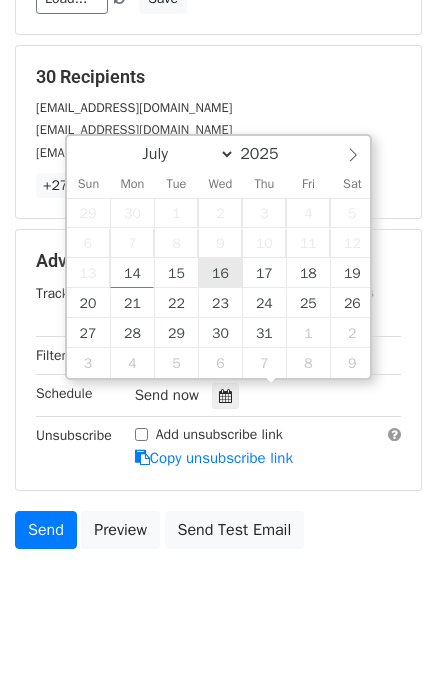 type on "2025-07-16 12:00" 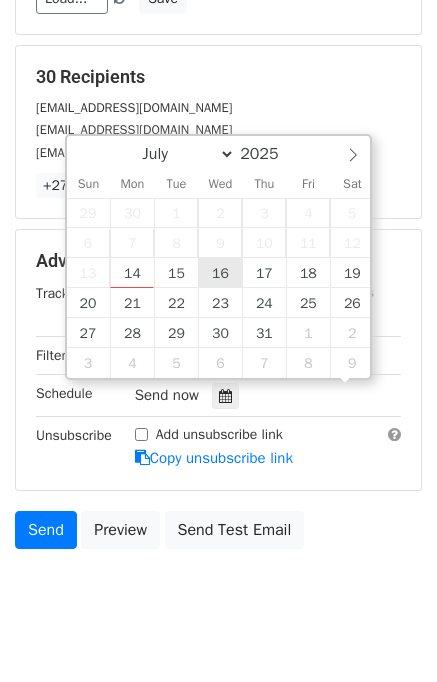 scroll, scrollTop: 0, scrollLeft: 0, axis: both 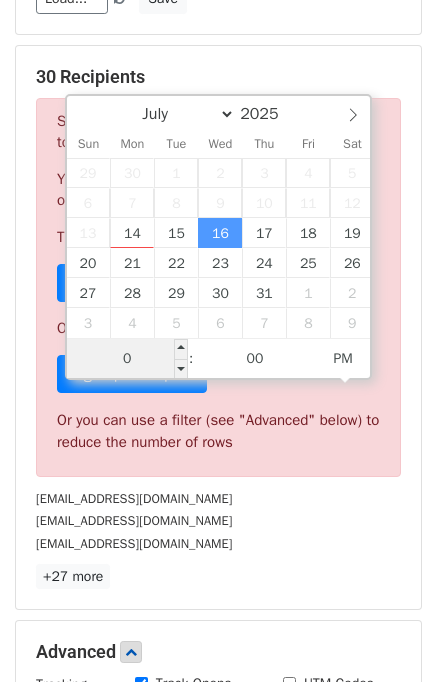 type on "03" 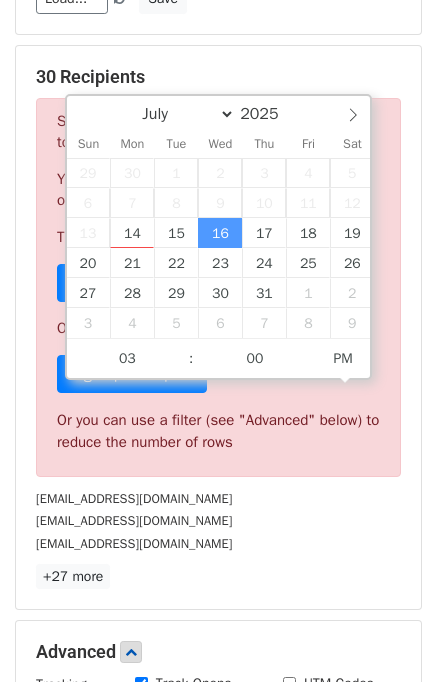 type on "2025-07-16 15:00" 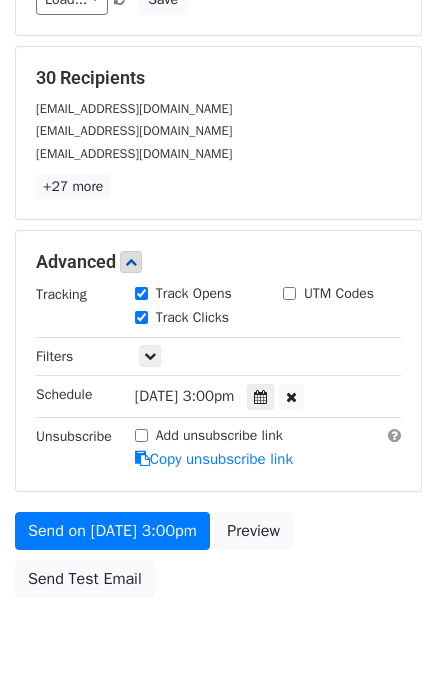 scroll, scrollTop: 256, scrollLeft: 0, axis: vertical 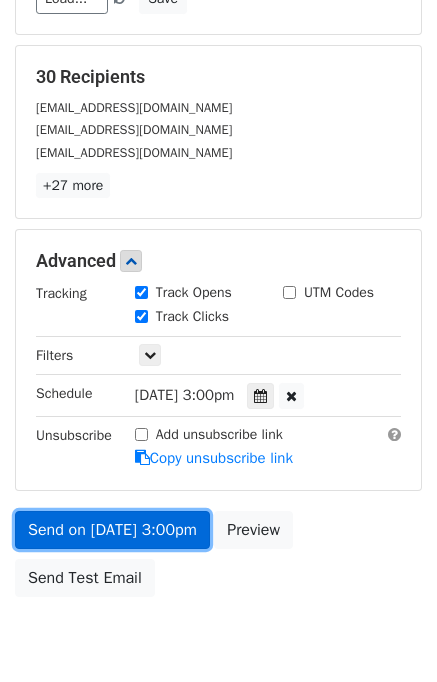 click on "Send on Jul 16 at 3:00pm" at bounding box center (112, 530) 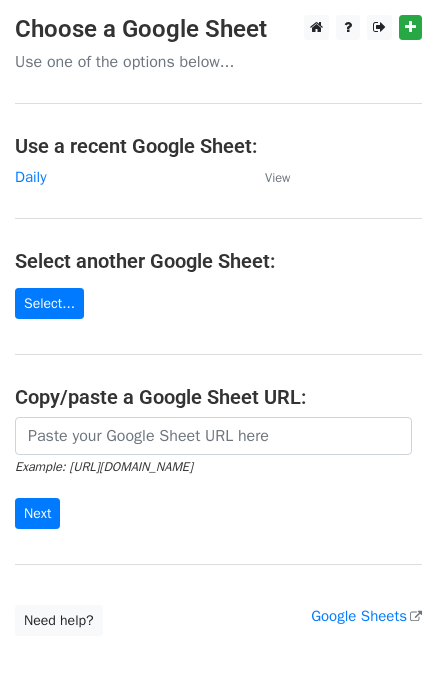 scroll, scrollTop: 0, scrollLeft: 0, axis: both 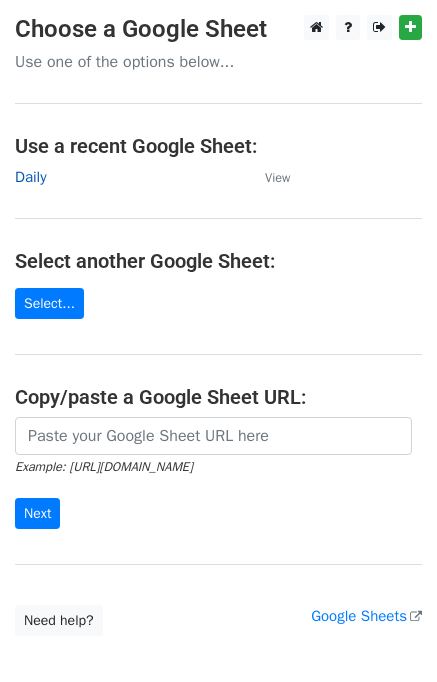 click on "Daily" at bounding box center [30, 177] 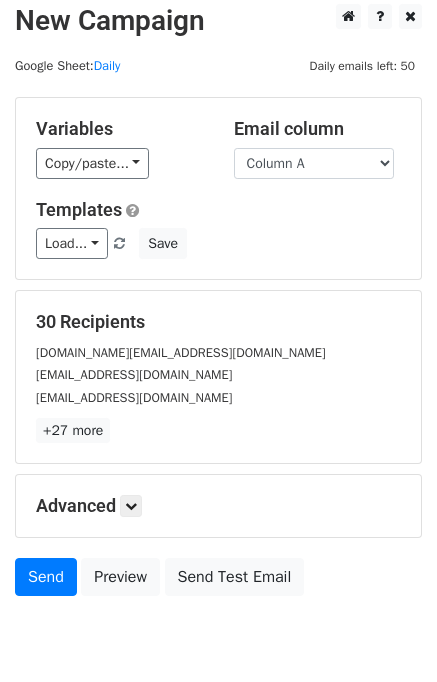 scroll, scrollTop: 12, scrollLeft: 0, axis: vertical 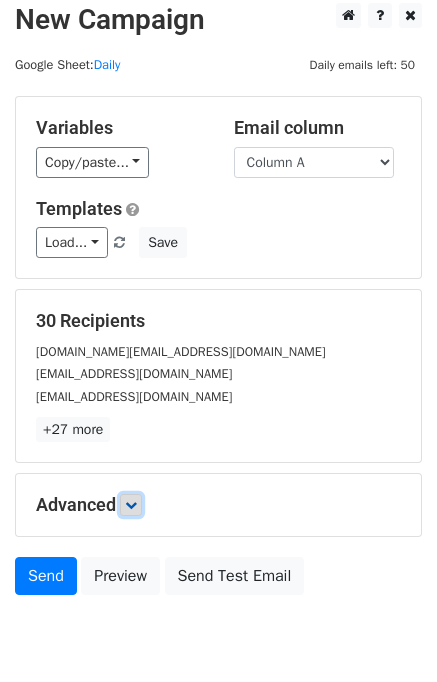 click at bounding box center [131, 505] 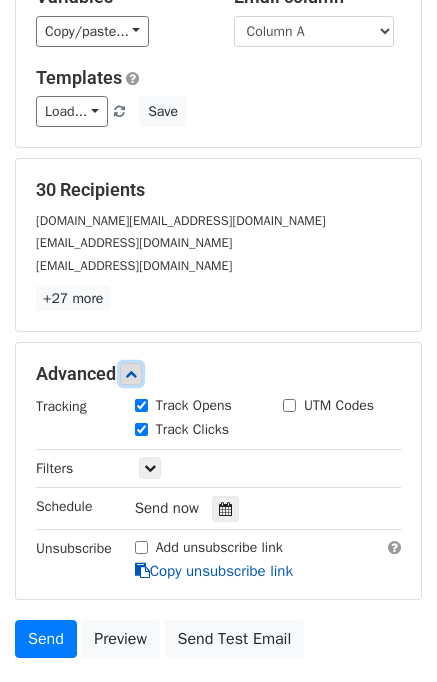 scroll, scrollTop: 254, scrollLeft: 0, axis: vertical 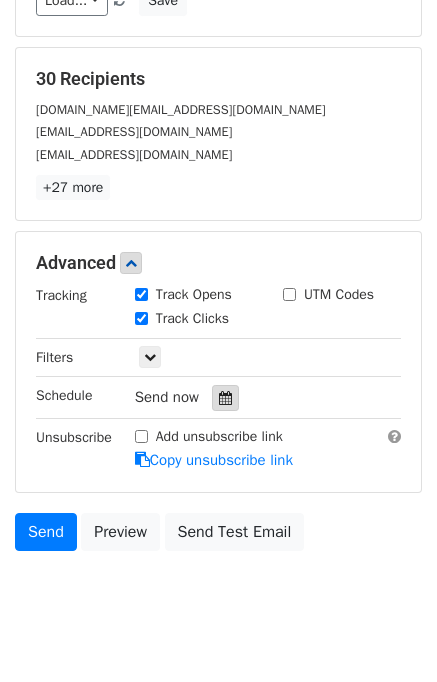 click at bounding box center (225, 398) 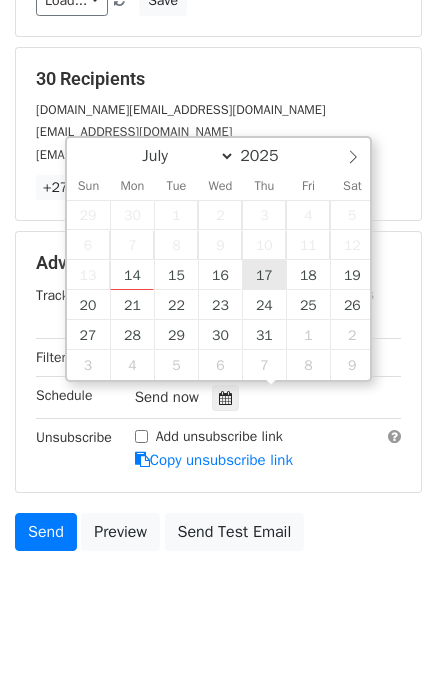 type on "2025-07-17 12:00" 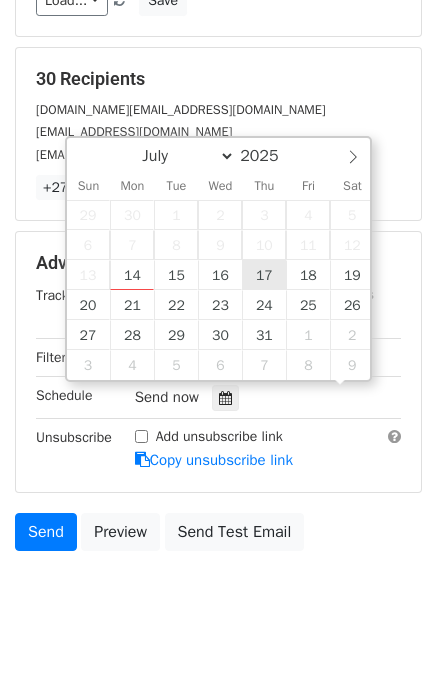 scroll, scrollTop: 0, scrollLeft: 0, axis: both 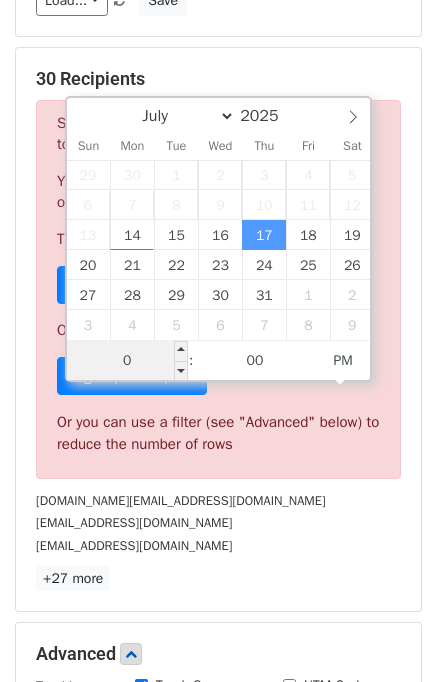 type on "04" 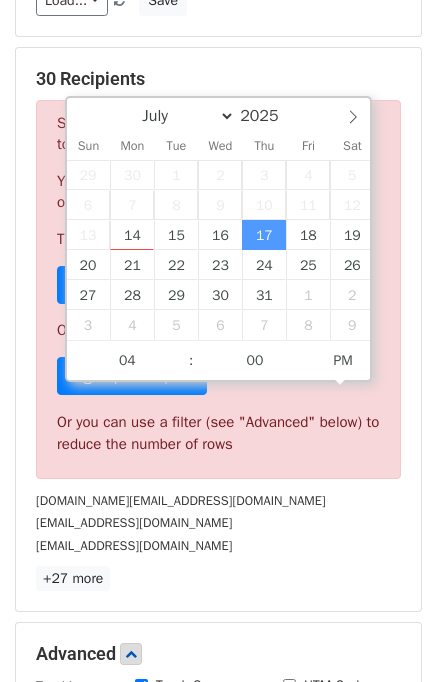 type on "2025-07-17 16:00" 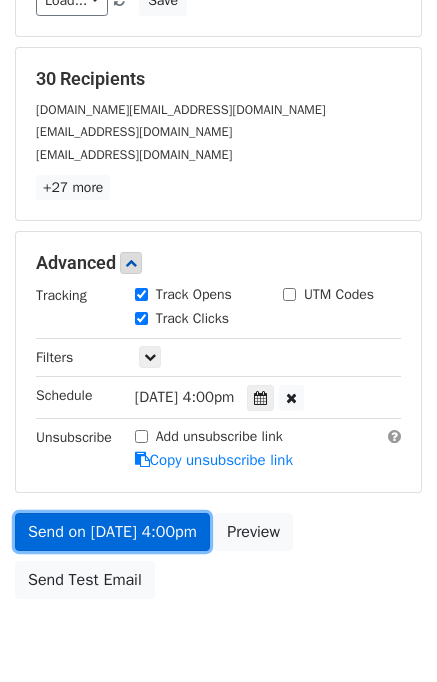 click on "Send on Jul 17 at 4:00pm" at bounding box center (112, 532) 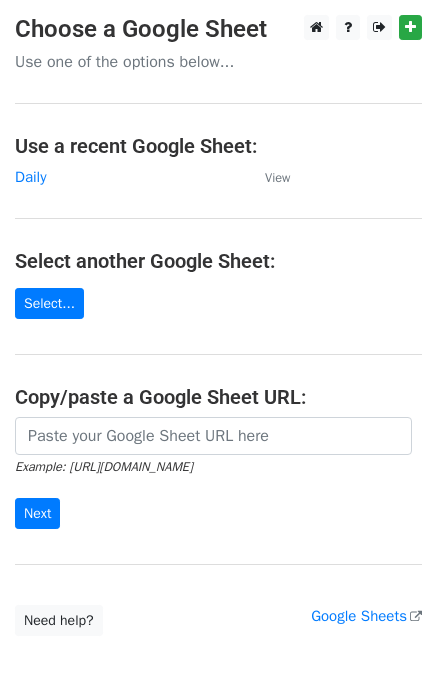 scroll, scrollTop: 0, scrollLeft: 0, axis: both 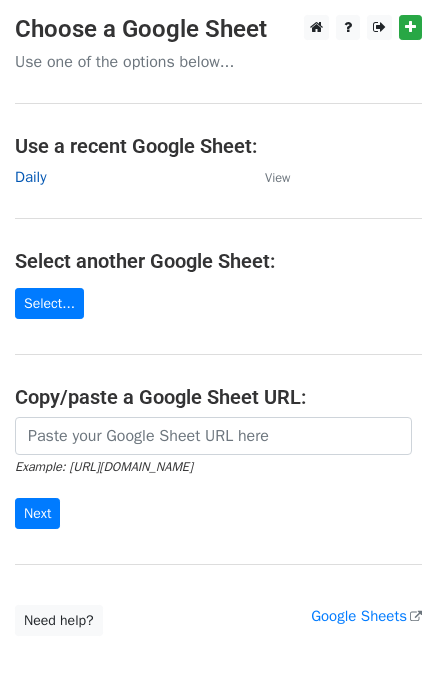 click on "Daily" at bounding box center (30, 177) 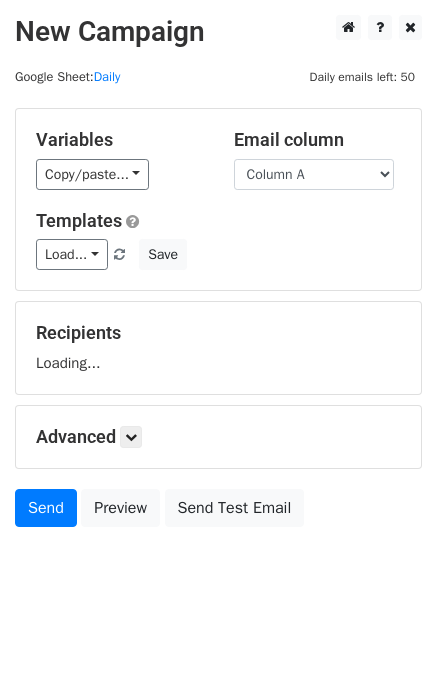 scroll, scrollTop: 0, scrollLeft: 0, axis: both 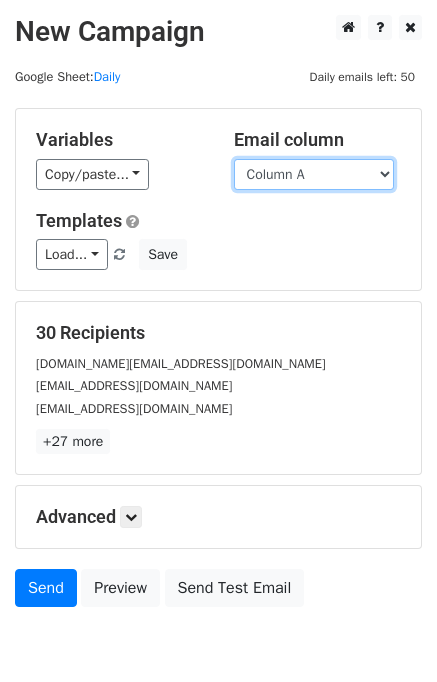 click on "Column A
Column B
Column C
Column D
Column E
Column F" at bounding box center (314, 174) 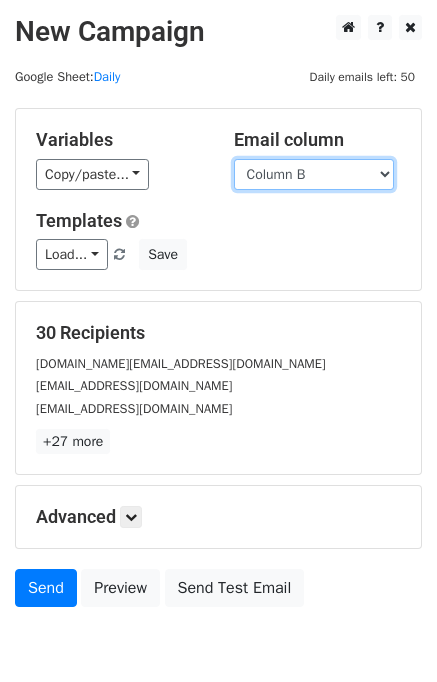 click on "Column A
Column B
Column C
Column D
Column E
Column F" at bounding box center [314, 174] 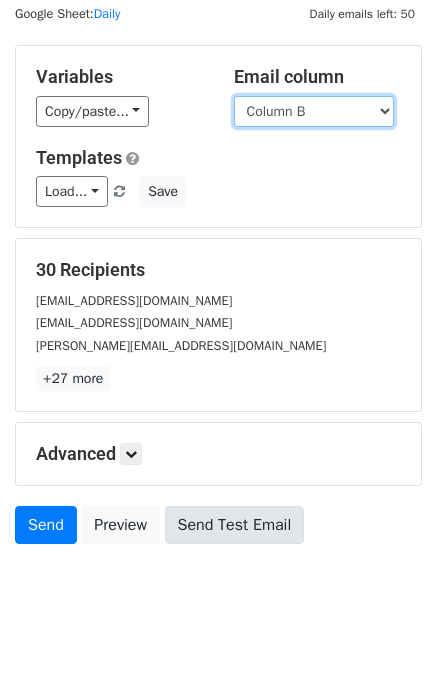 scroll, scrollTop: 92, scrollLeft: 0, axis: vertical 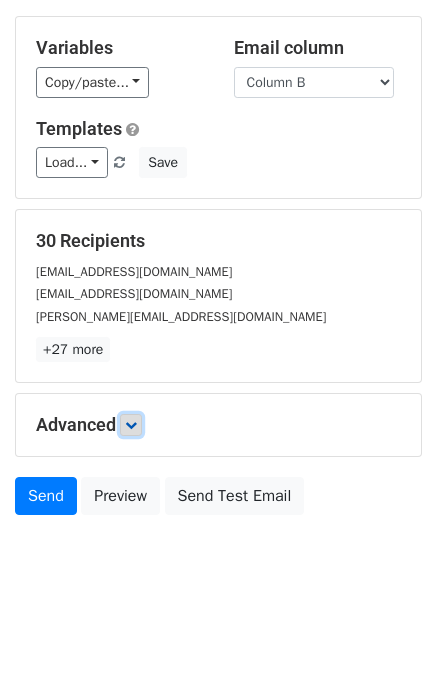 click at bounding box center [131, 425] 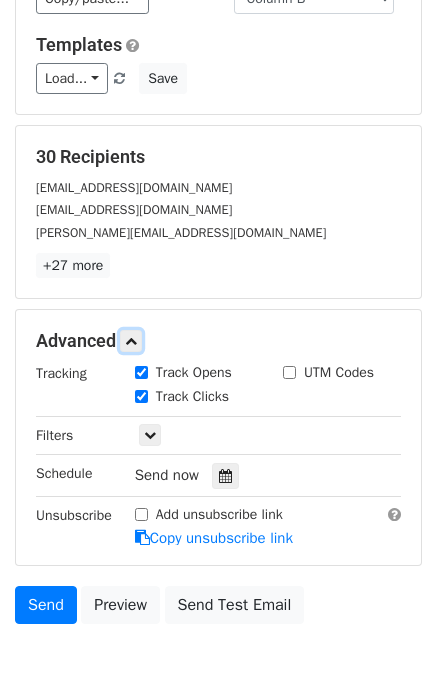 scroll, scrollTop: 277, scrollLeft: 0, axis: vertical 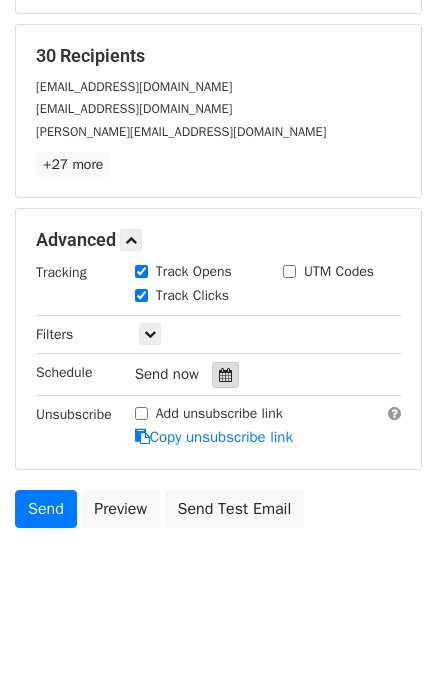 click at bounding box center (225, 375) 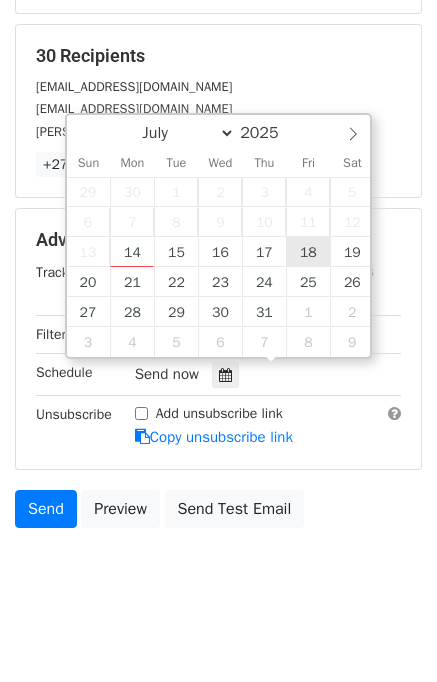type on "2025-07-18 12:00" 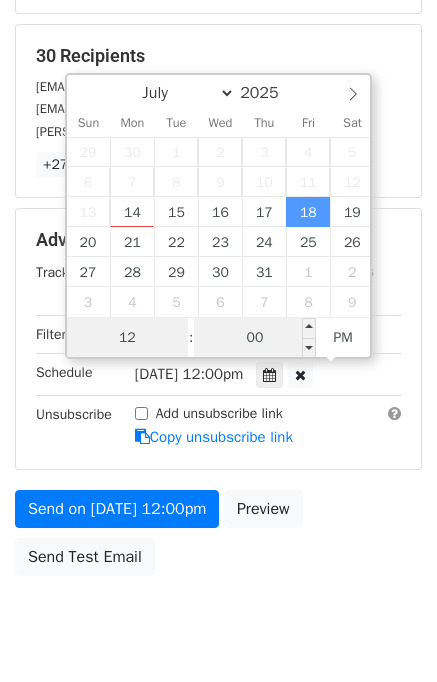 scroll, scrollTop: 0, scrollLeft: 0, axis: both 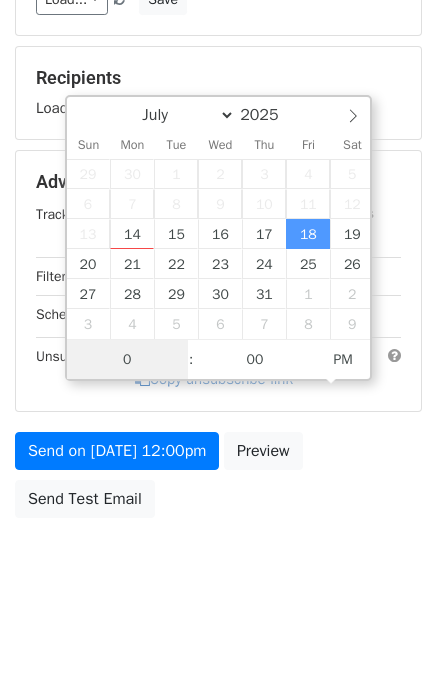 type on "05" 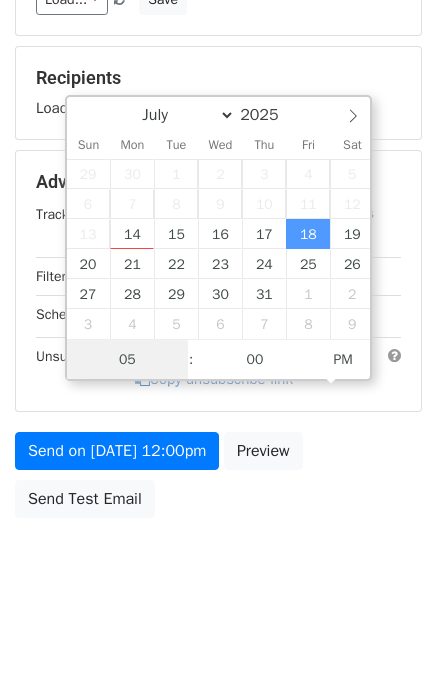 scroll, scrollTop: 277, scrollLeft: 0, axis: vertical 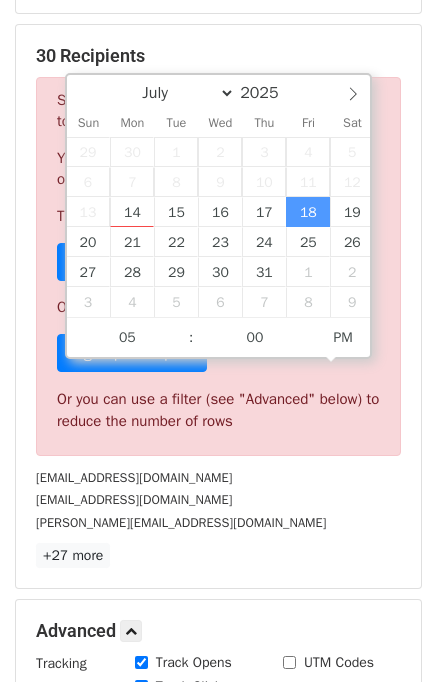 type on "2025-07-18 17:00" 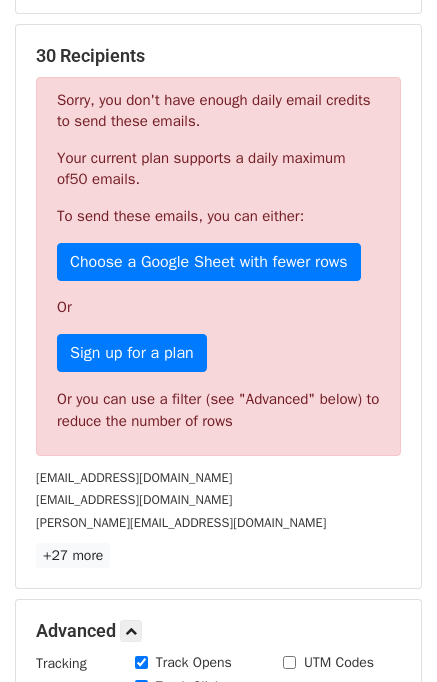 click on "30 Recipients
Sorry, you don't have enough daily email credits to send these emails.
Your current plan supports a daily maximum of  50 emails .
To send these emails, you can either:
Choose a Google Sheet with fewer rows
Or
Sign up for a plan
Or you can use a filter (see "Advanced" below) to reduce the number of rows
info@pacfood.com.au
info@pajamavillage.com
cassandra@adorepropertystyling.com
+27 more
30 Recipients
×
info@pacfood.com.au
info@pajamavillage.com
cassandra@adorepropertystyling.com
info@aboutit.be
reception@universalfinance.com.au
info@atolltravel.com
support@axis-dumpsters.com
karij@jasoncellarsdds.com
support@summitmaids.com
info@hiepsanitation.com
hello@ven.com.au
info@cohenfarquharson.com.au
support@sapphirehomecleaning.com
quotes@calchip.com
support@stockity.id
info@myhomemycastle.com.au
tcmovers1@hotmail.com" at bounding box center (218, 306) 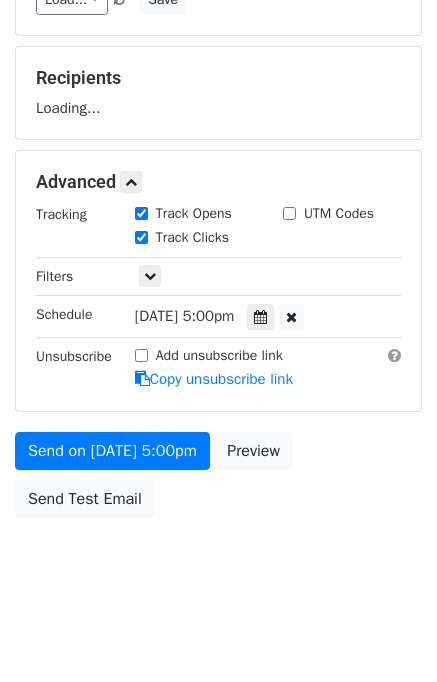 scroll, scrollTop: 277, scrollLeft: 0, axis: vertical 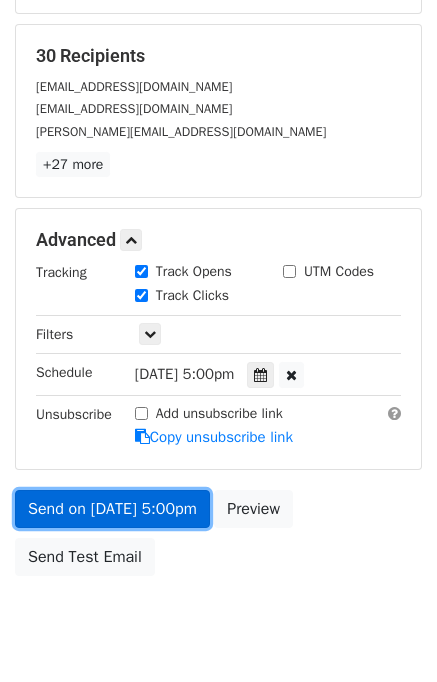 click on "Send on Jul 18 at 5:00pm" at bounding box center [112, 509] 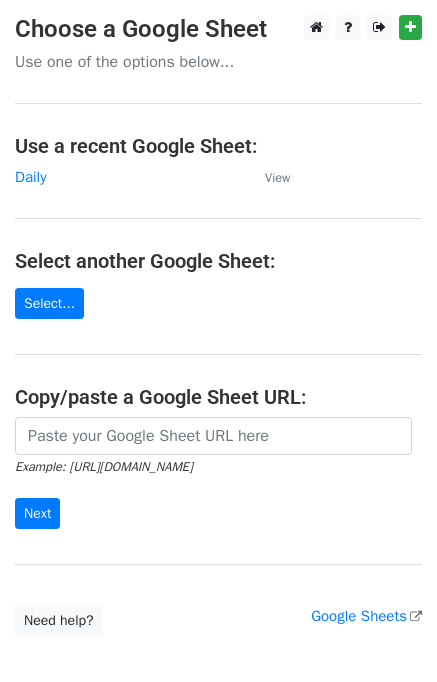 scroll, scrollTop: 0, scrollLeft: 0, axis: both 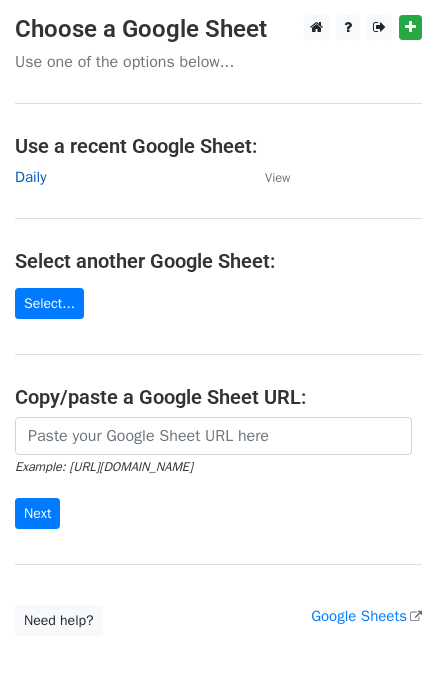 click on "Daily" at bounding box center (30, 177) 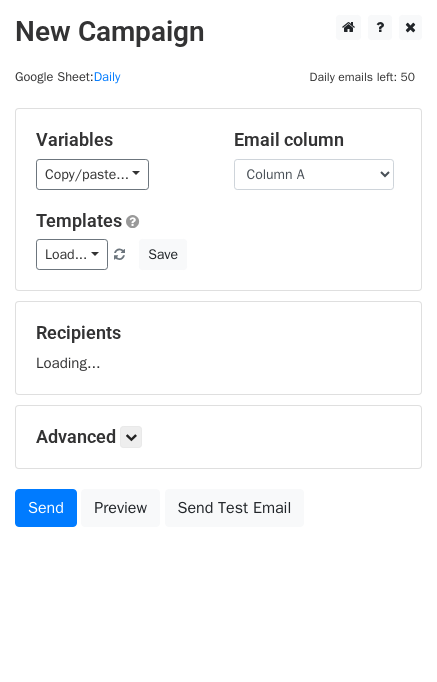 scroll, scrollTop: 0, scrollLeft: 0, axis: both 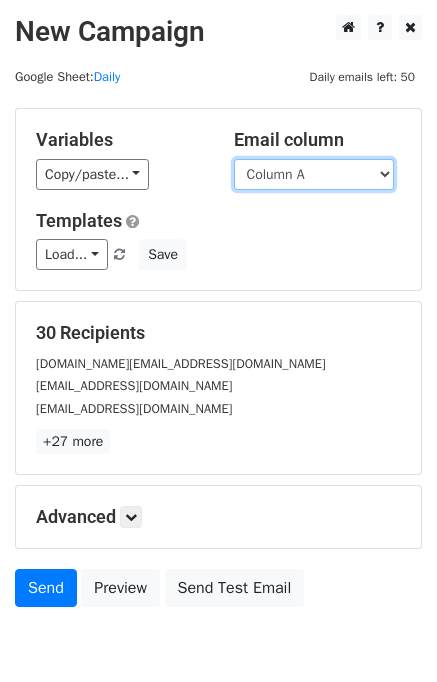 click on "Column A
Column B
Column C
Column D
Column E
Column F" at bounding box center [314, 174] 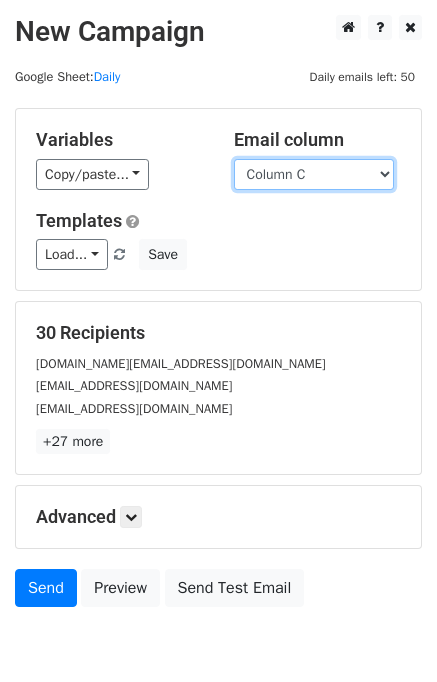 click on "Column A
Column B
Column C
Column D
Column E
Column F" at bounding box center (314, 174) 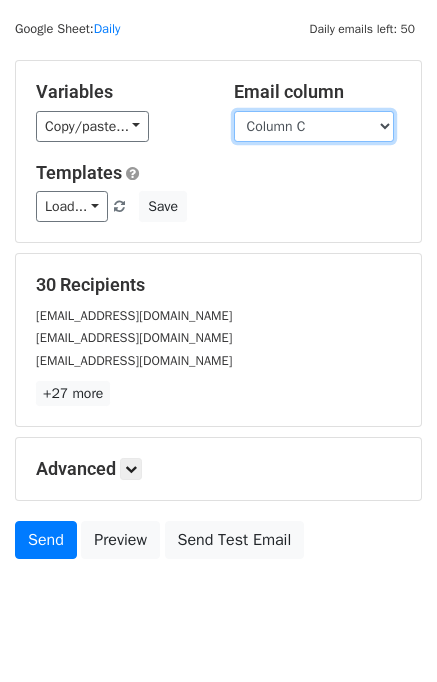 scroll, scrollTop: 92, scrollLeft: 0, axis: vertical 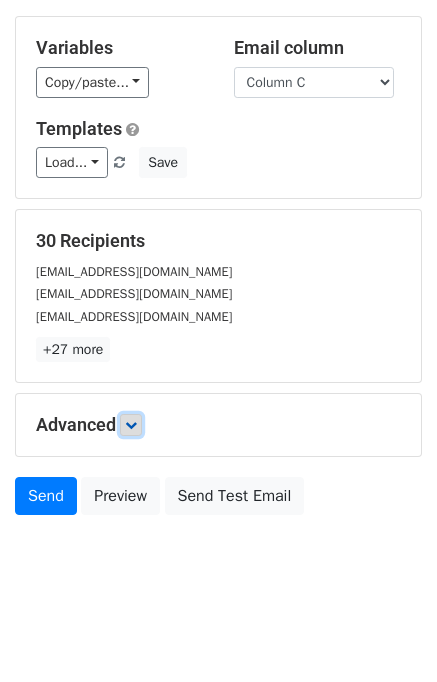 click at bounding box center (131, 425) 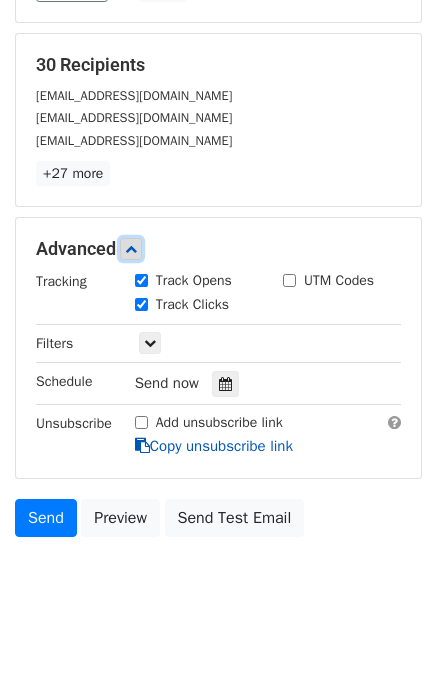 scroll, scrollTop: 273, scrollLeft: 0, axis: vertical 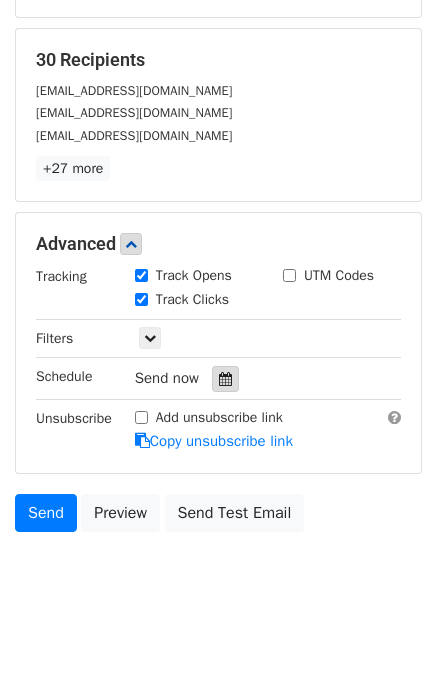 click at bounding box center [225, 379] 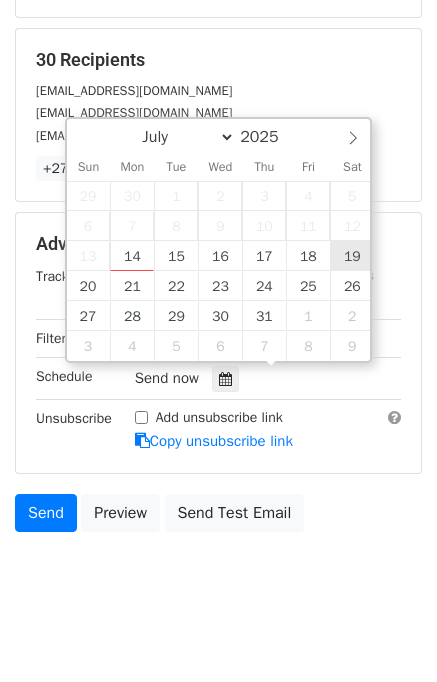 type on "2025-07-19 12:00" 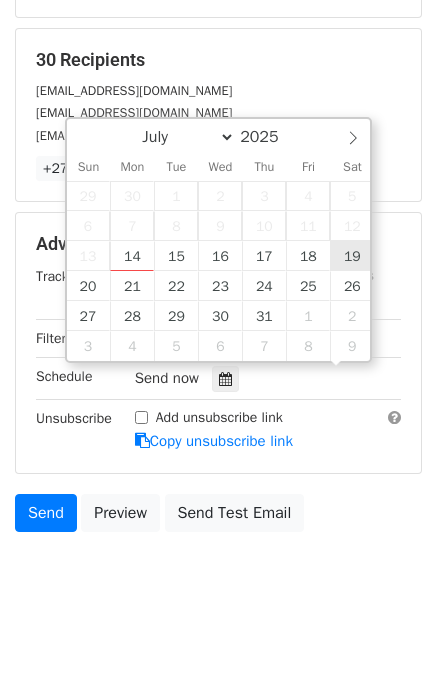 scroll, scrollTop: 0, scrollLeft: 0, axis: both 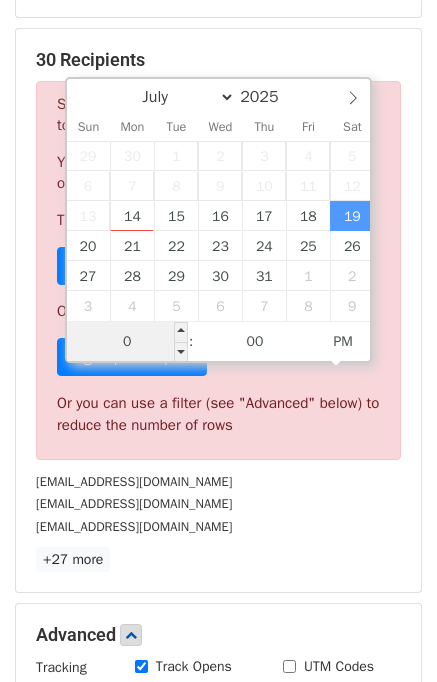 type on "06" 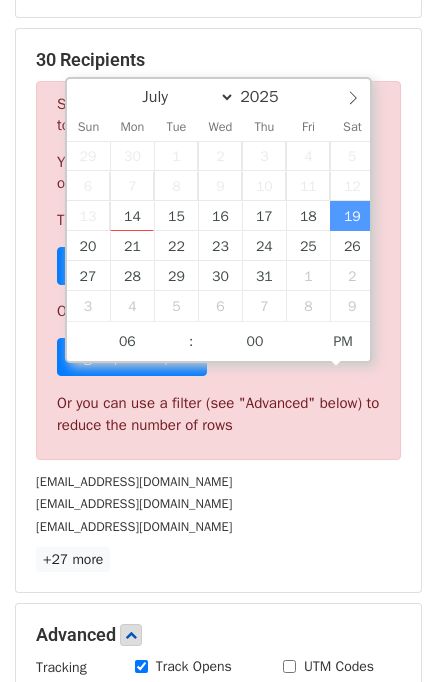 type on "2025-07-19 18:00" 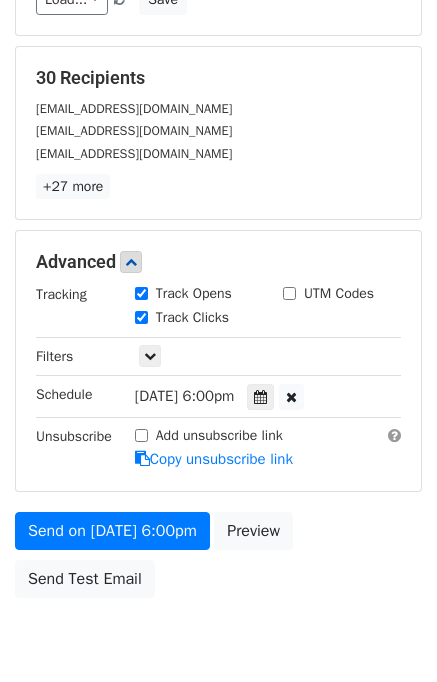 scroll, scrollTop: 273, scrollLeft: 0, axis: vertical 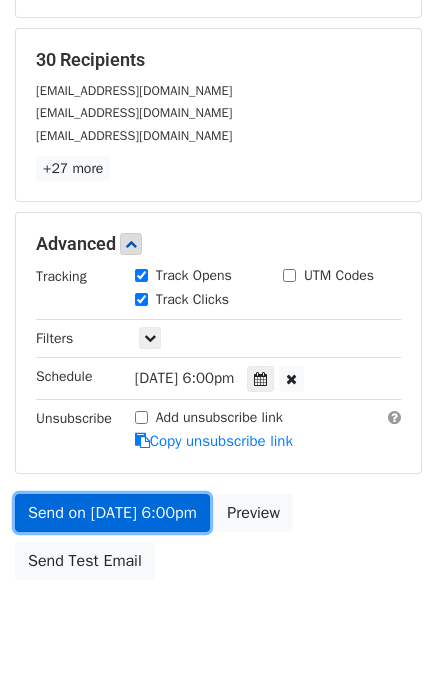 click on "Send on Jul 19 at 6:00pm" at bounding box center (112, 513) 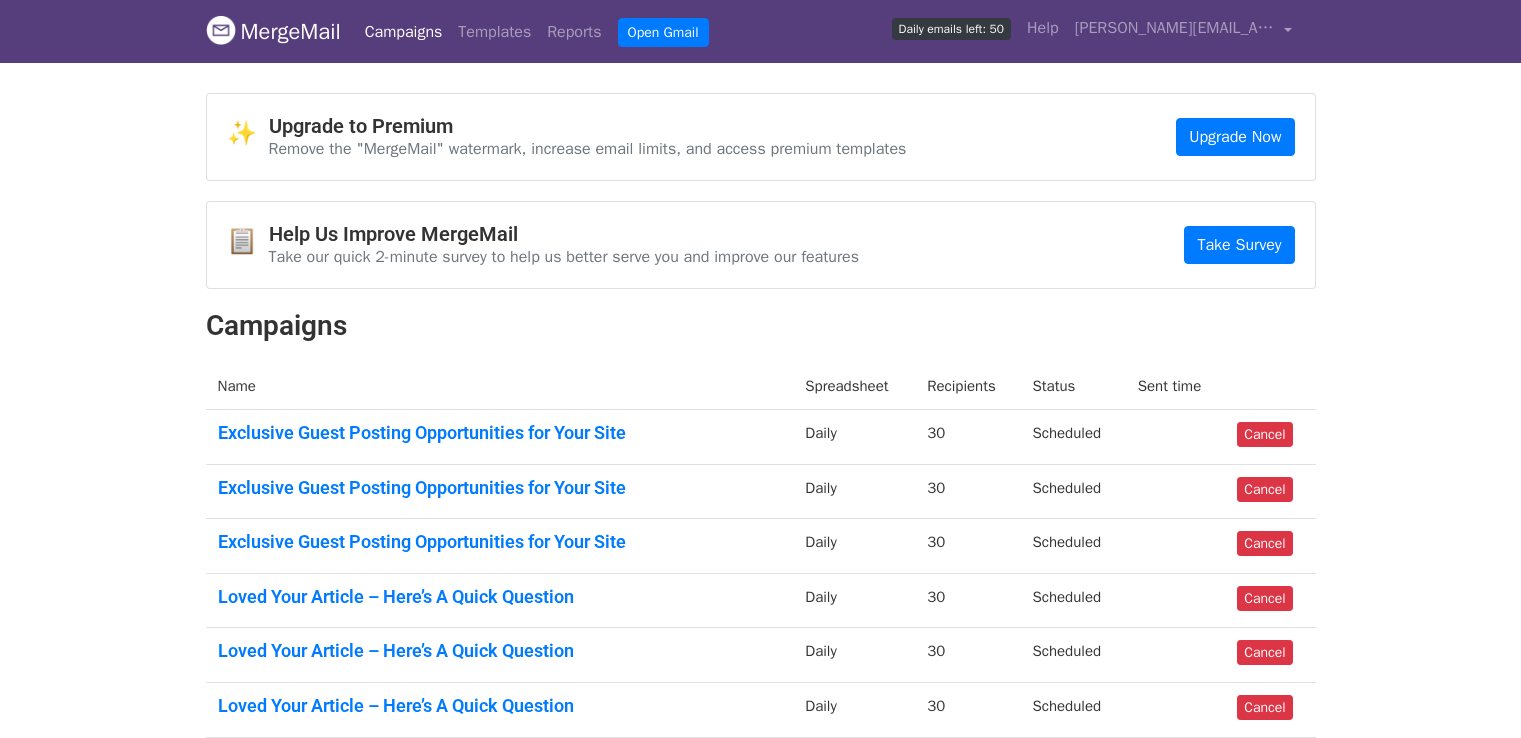 scroll, scrollTop: 0, scrollLeft: 0, axis: both 